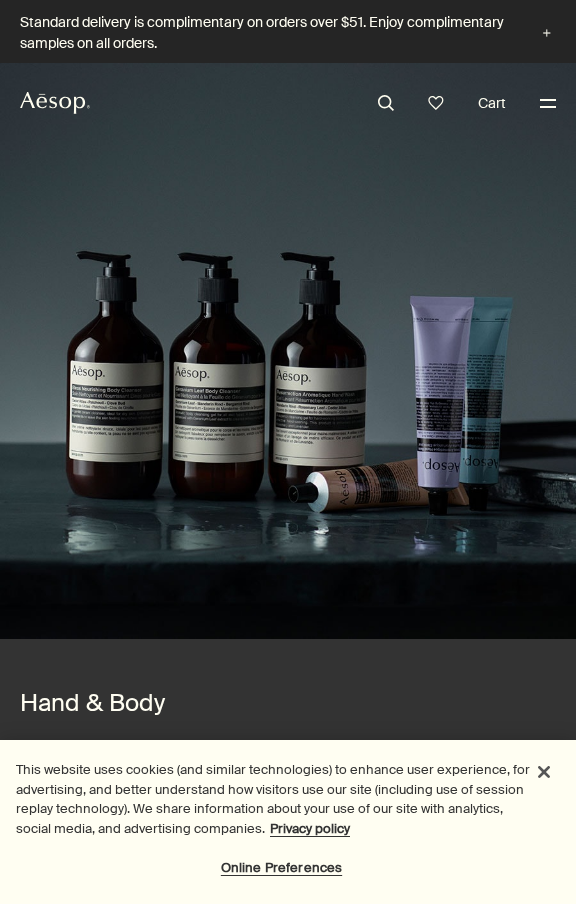 scroll, scrollTop: 0, scrollLeft: 0, axis: both 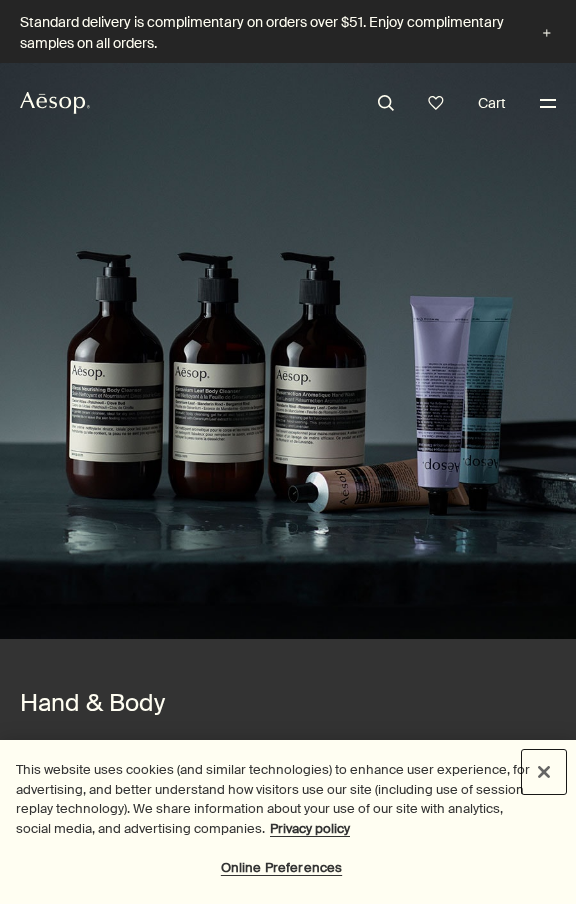 click at bounding box center (544, 772) 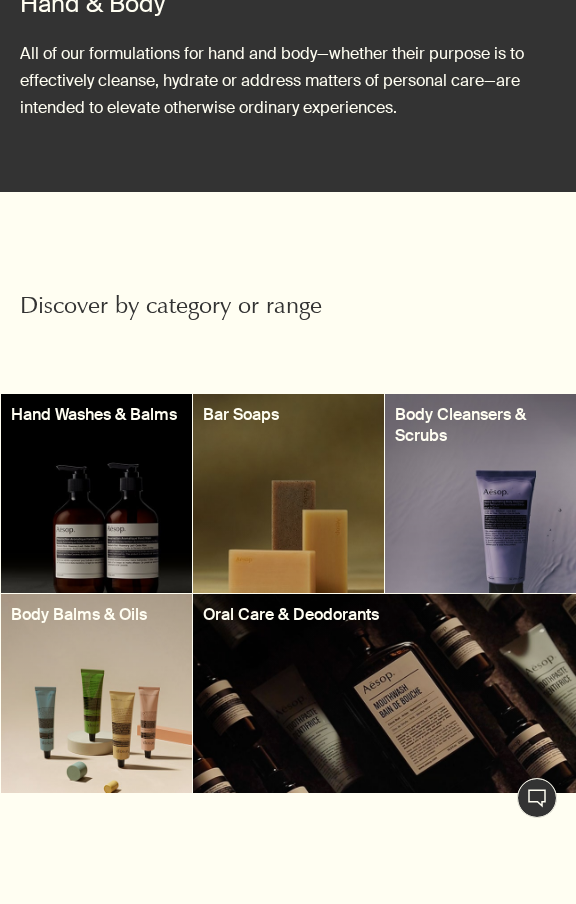 scroll, scrollTop: 700, scrollLeft: 0, axis: vertical 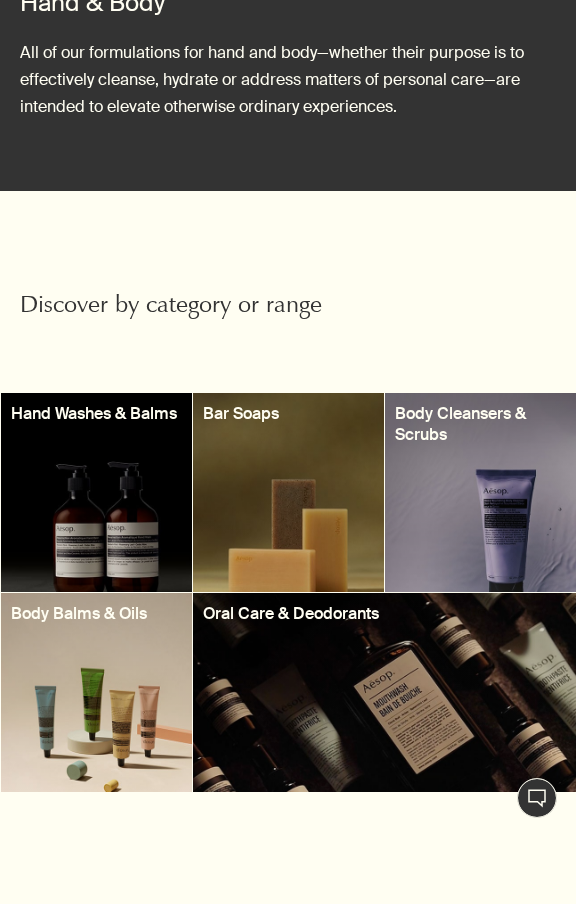 click at bounding box center [480, 492] 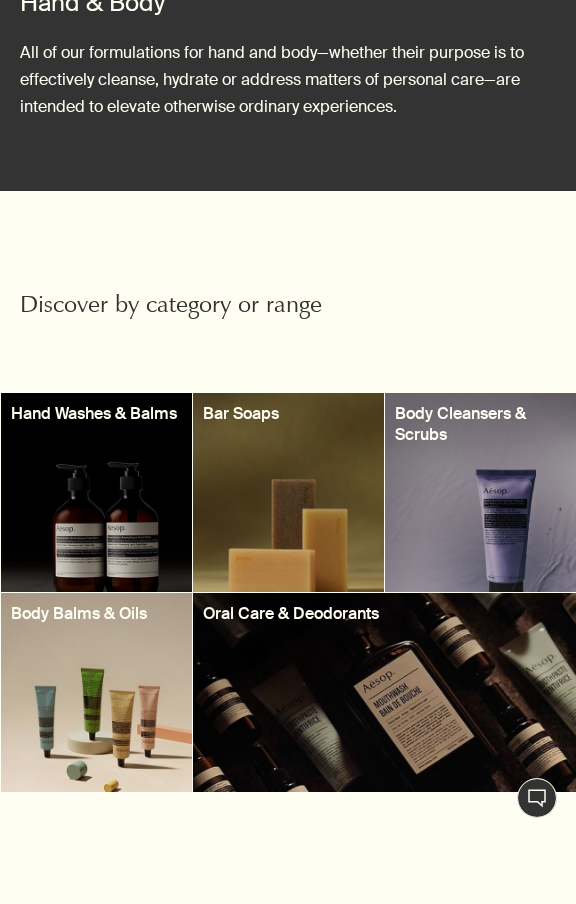 click at bounding box center [96, 692] 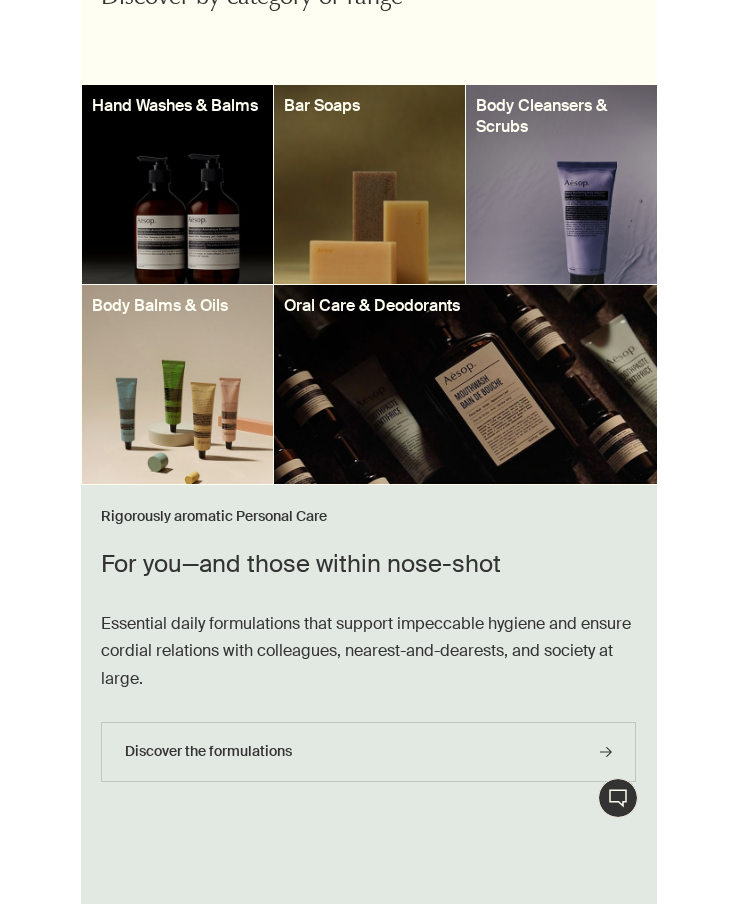 scroll, scrollTop: 1013, scrollLeft: 0, axis: vertical 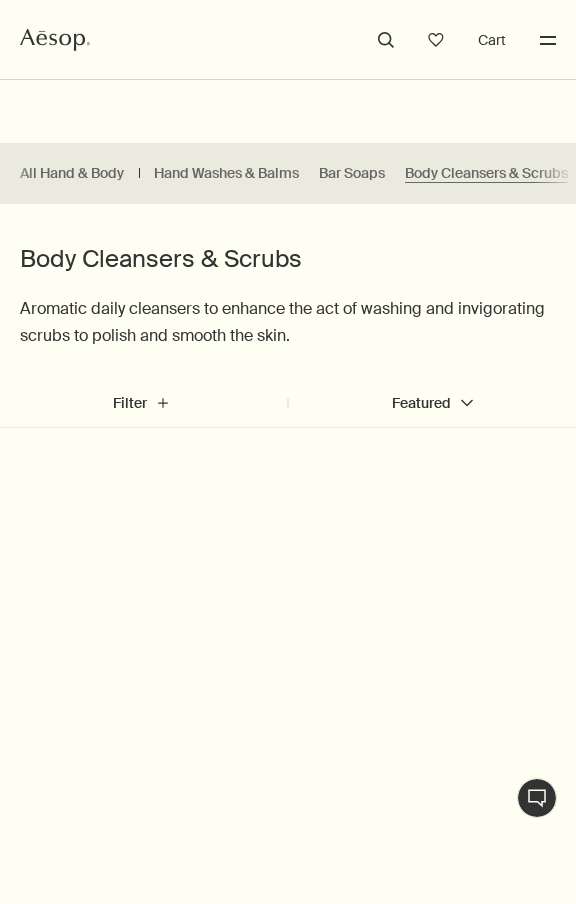 select on "B500BT12RF" 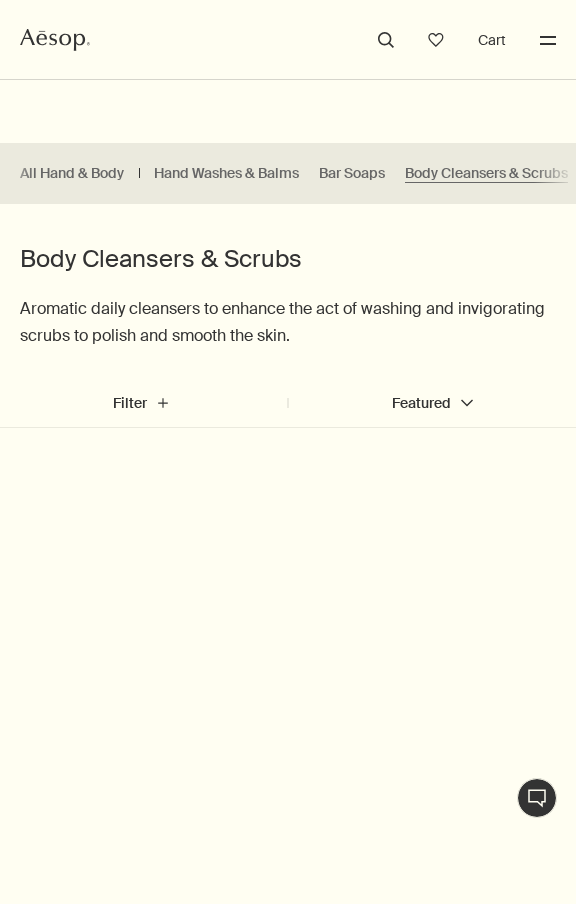 scroll, scrollTop: 0, scrollLeft: 0, axis: both 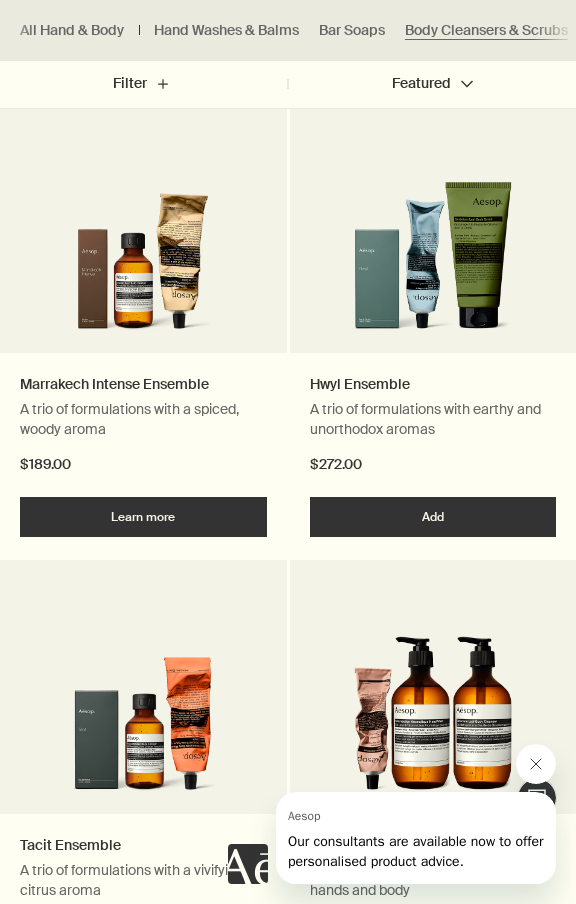 click 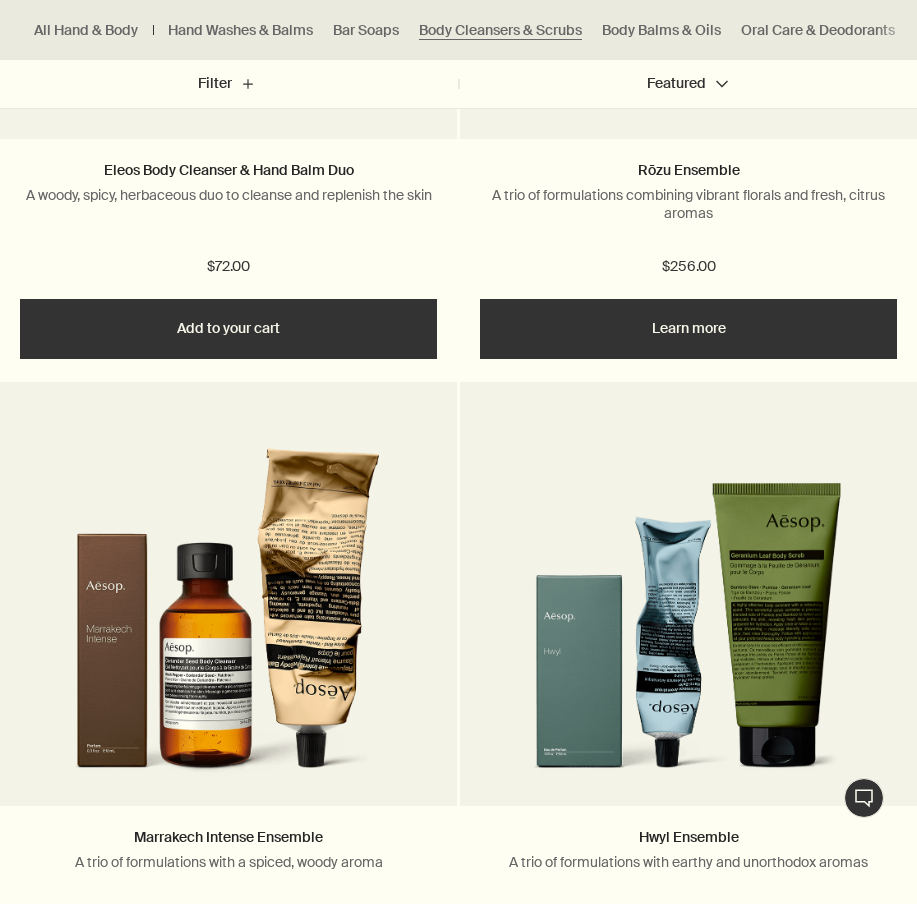 scroll, scrollTop: 3855, scrollLeft: 0, axis: vertical 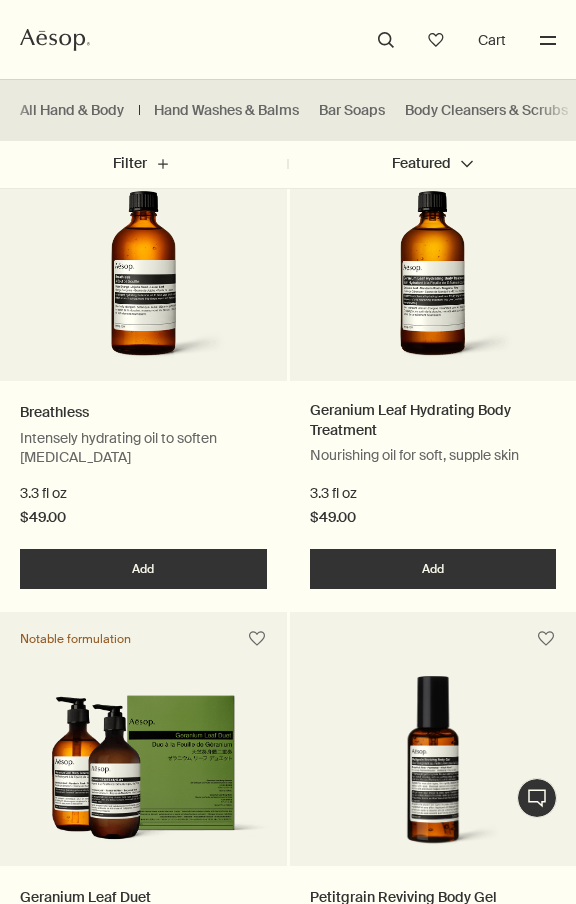 click at bounding box center (143, 281) 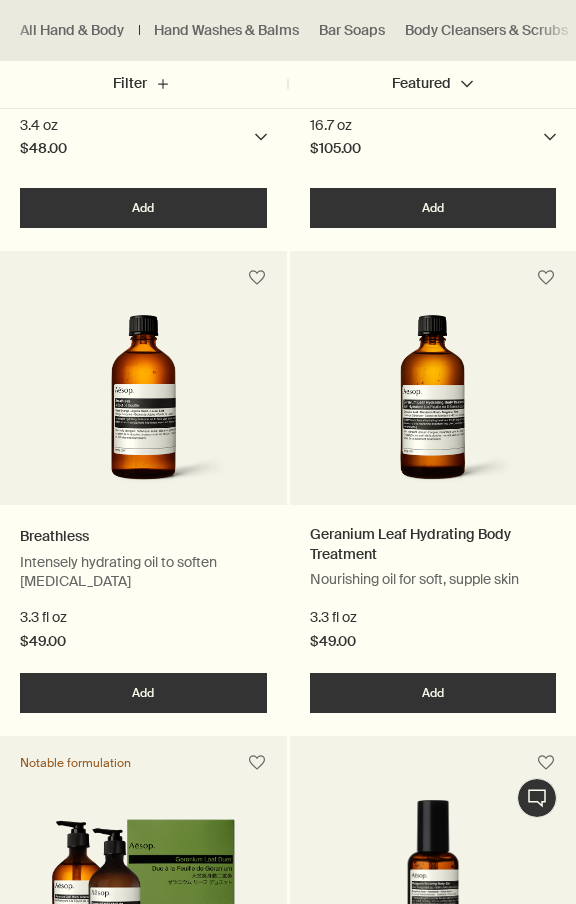 scroll, scrollTop: 1125, scrollLeft: 0, axis: vertical 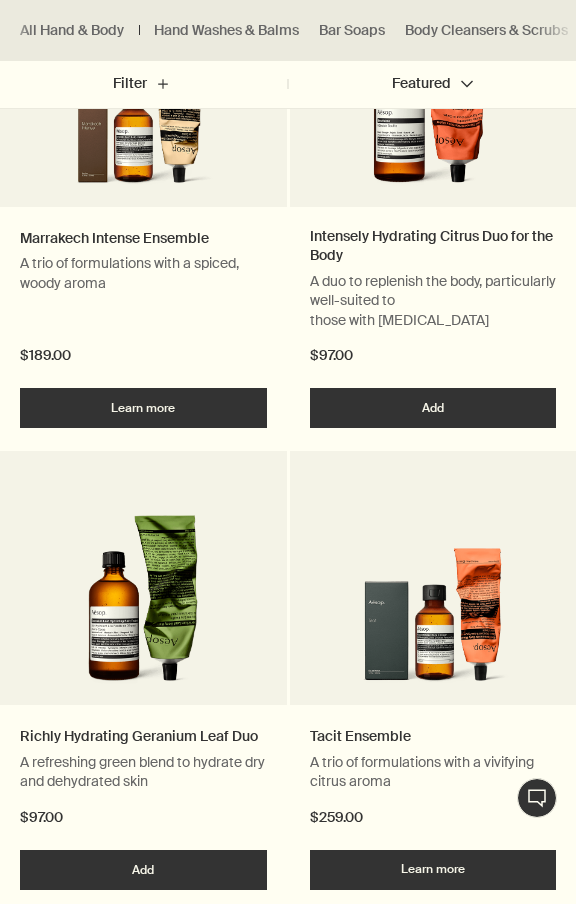 click at bounding box center (143, 605) 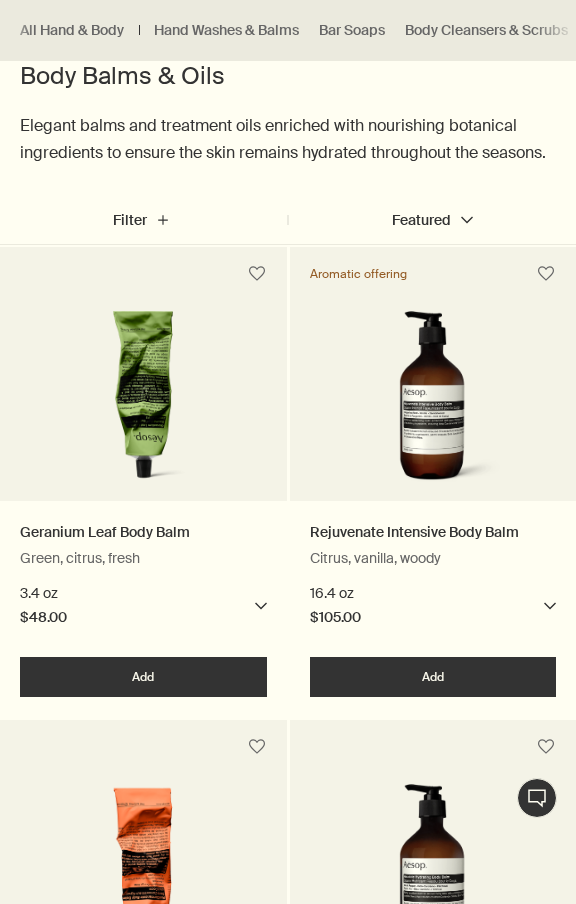 scroll, scrollTop: 184, scrollLeft: 0, axis: vertical 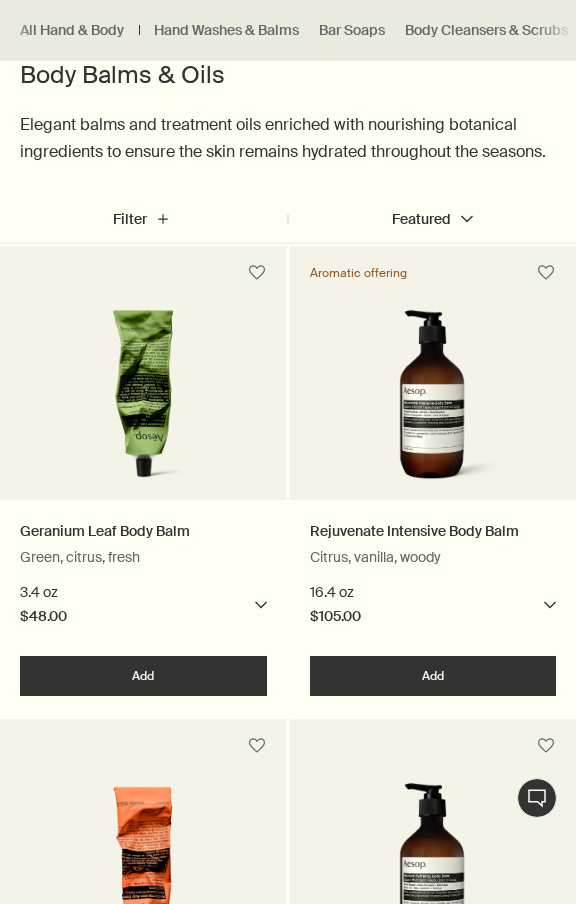 click at bounding box center [143, 400] 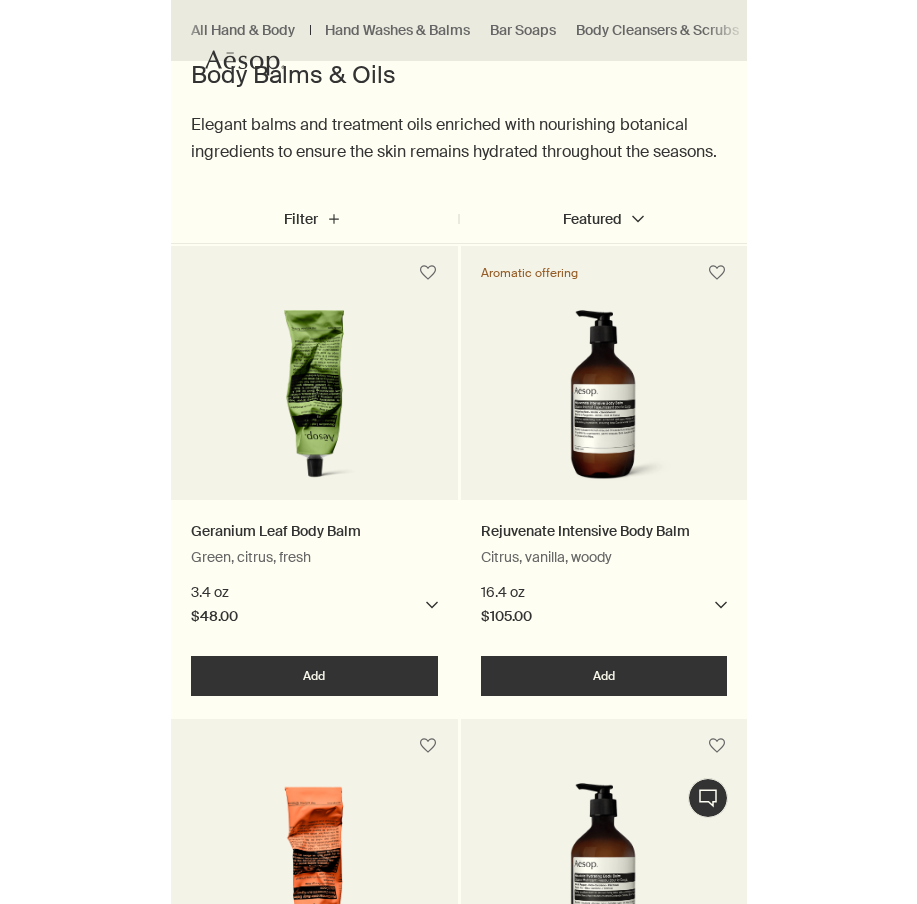 scroll, scrollTop: 664, scrollLeft: 0, axis: vertical 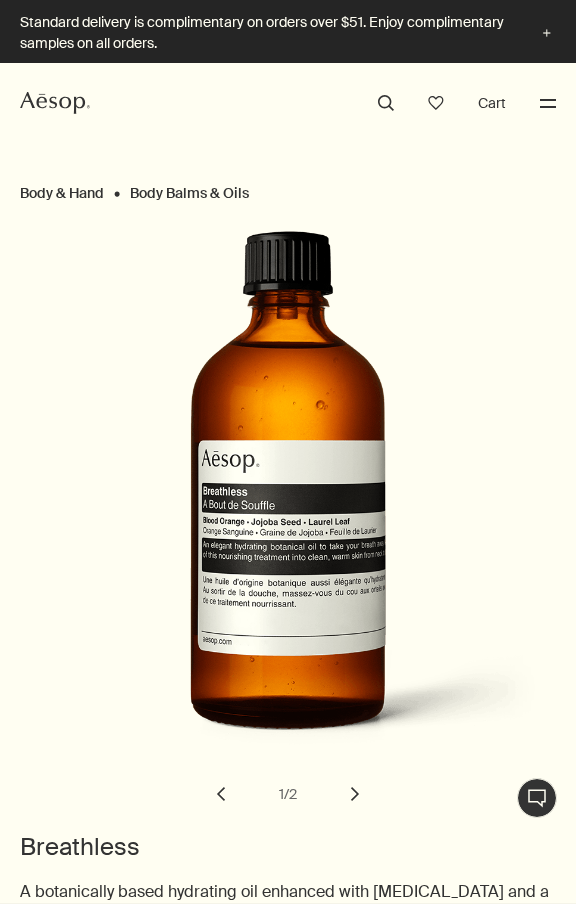 click on "chevron" at bounding box center [355, 794] 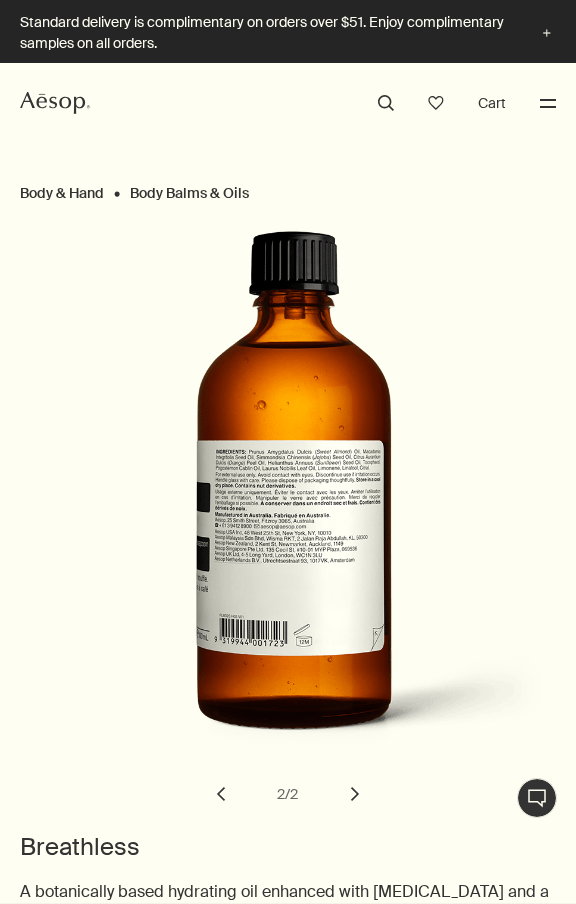 click on "chevron" at bounding box center (221, 794) 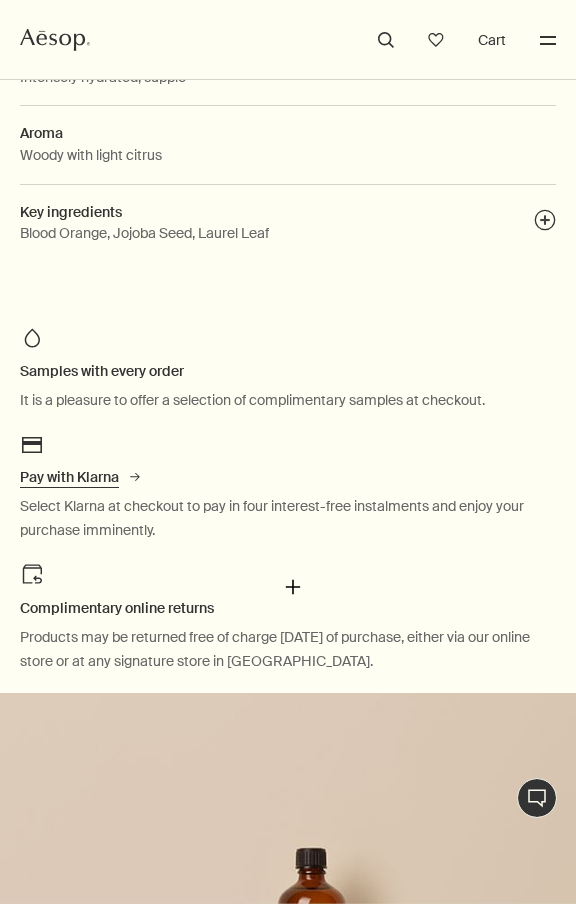 scroll, scrollTop: 1211, scrollLeft: 0, axis: vertical 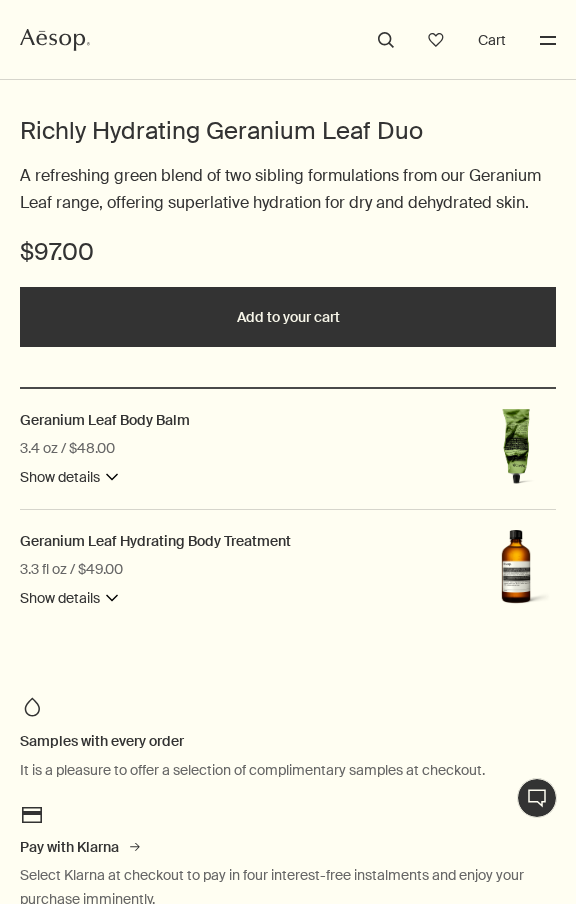 click on "Show details downArrow" at bounding box center [69, 599] 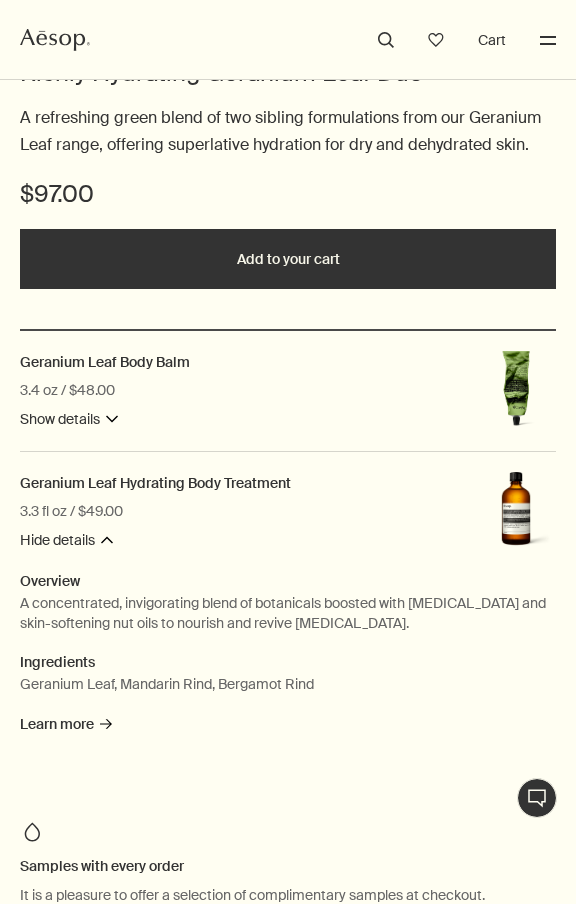 scroll, scrollTop: 414, scrollLeft: 0, axis: vertical 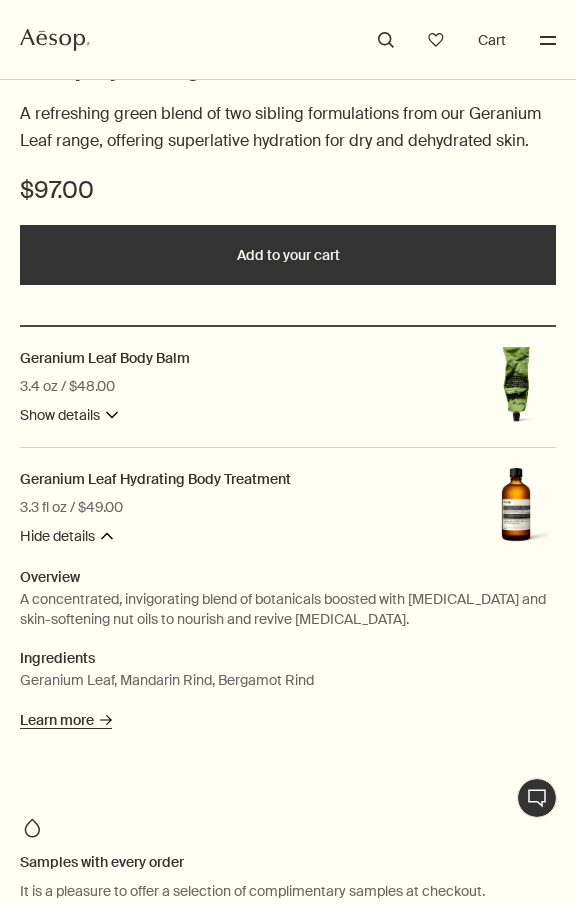 click on "Learn more rightArrow" at bounding box center [66, 720] 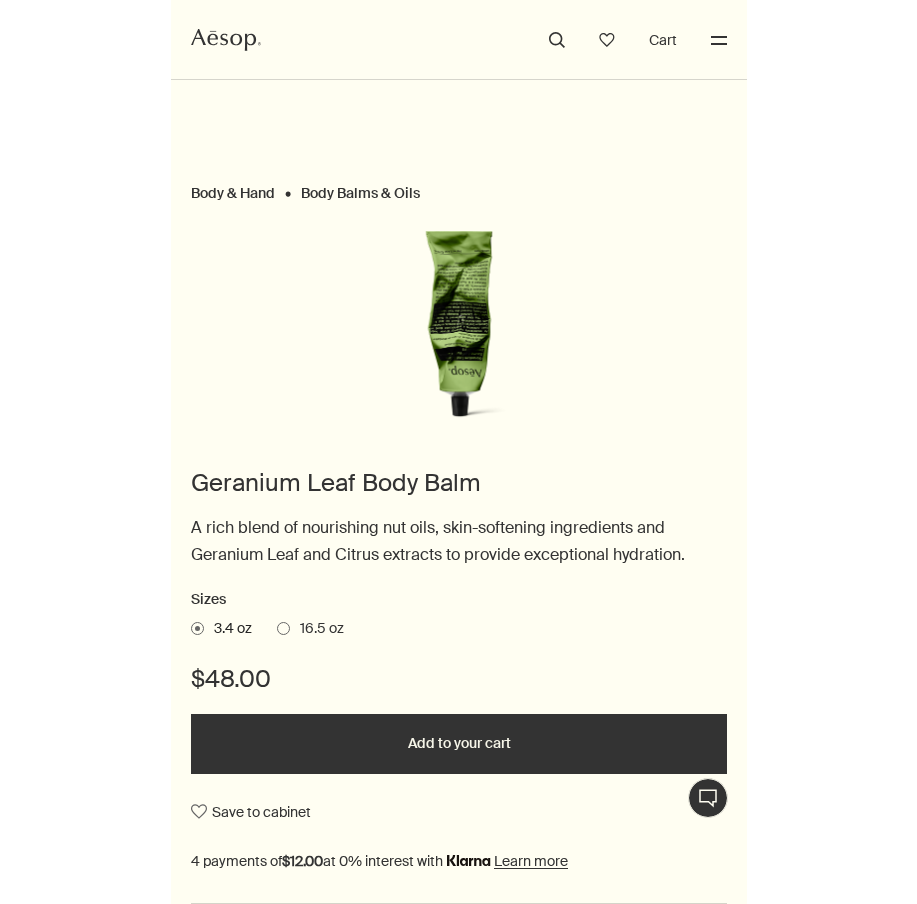 scroll, scrollTop: 0, scrollLeft: 0, axis: both 